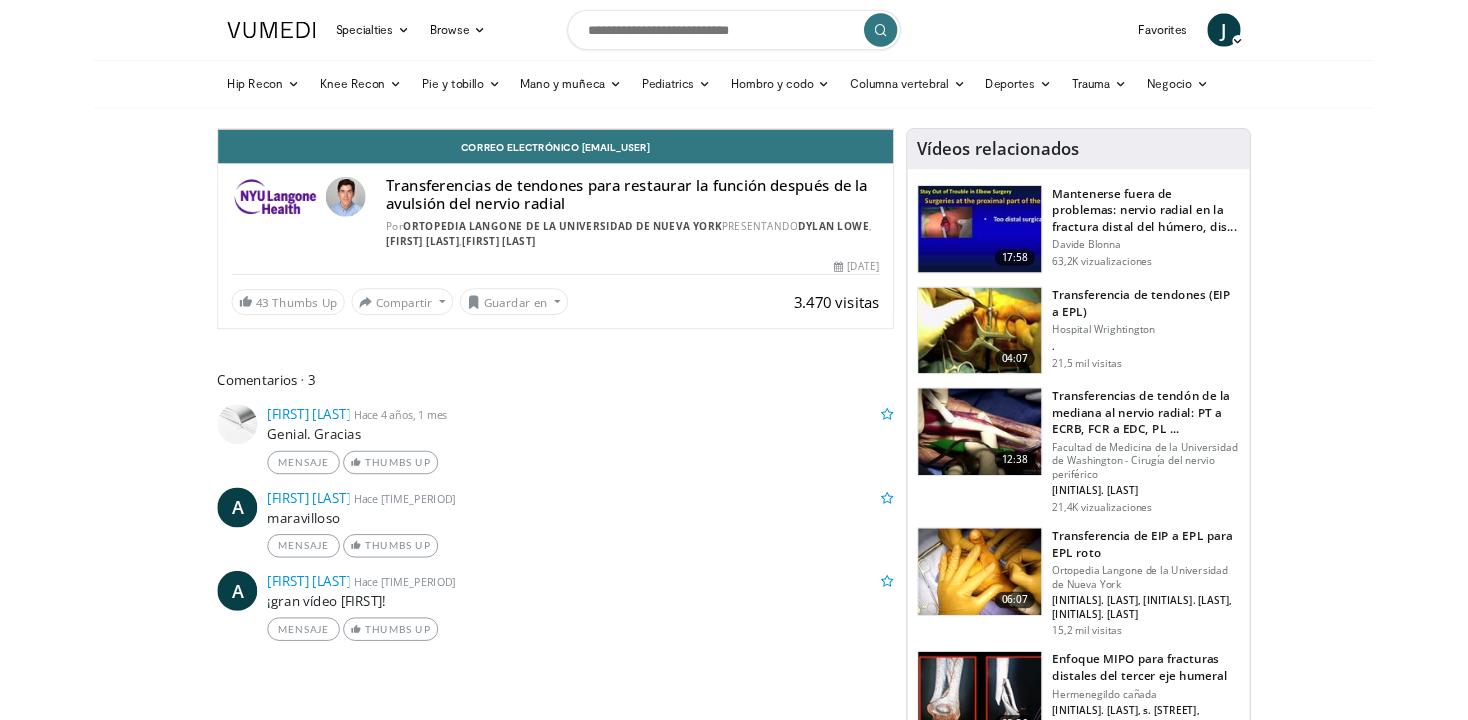 scroll, scrollTop: 40, scrollLeft: 0, axis: vertical 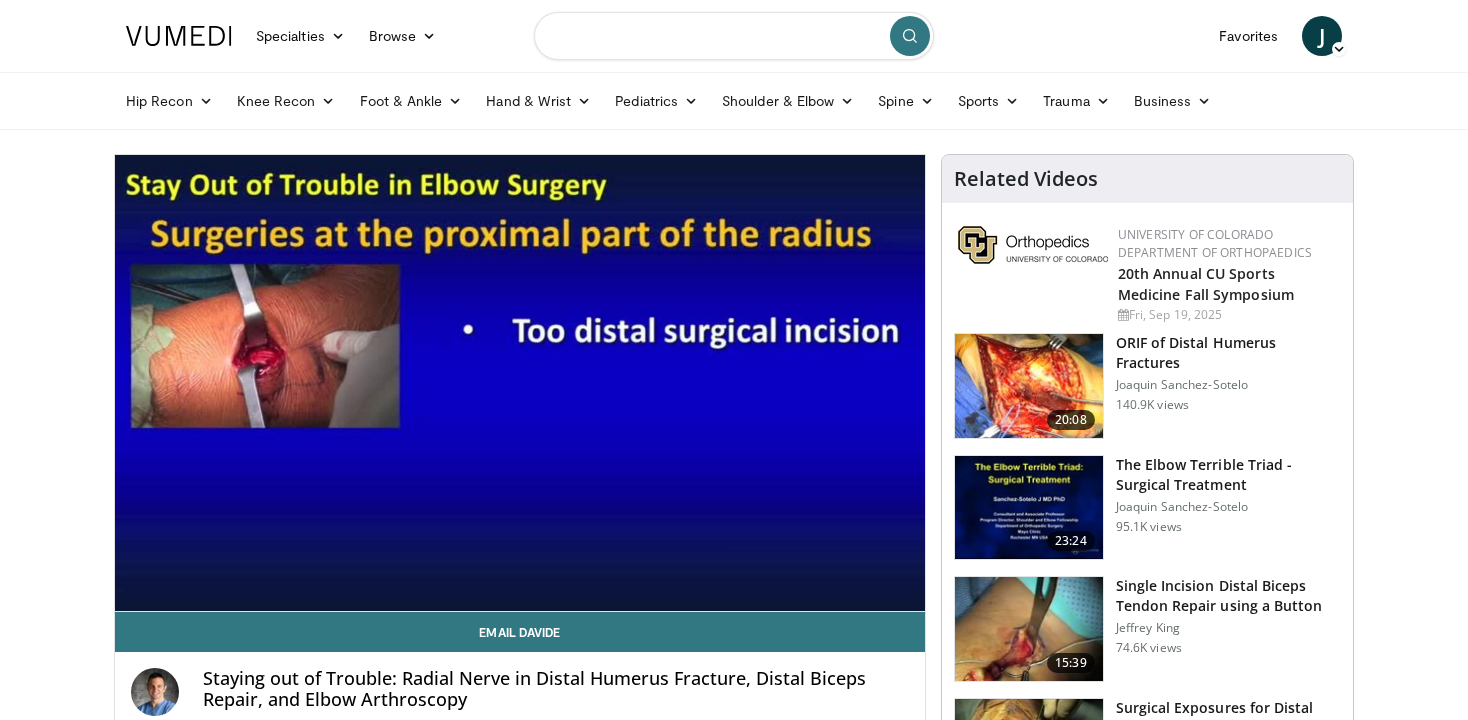 click at bounding box center (734, 36) 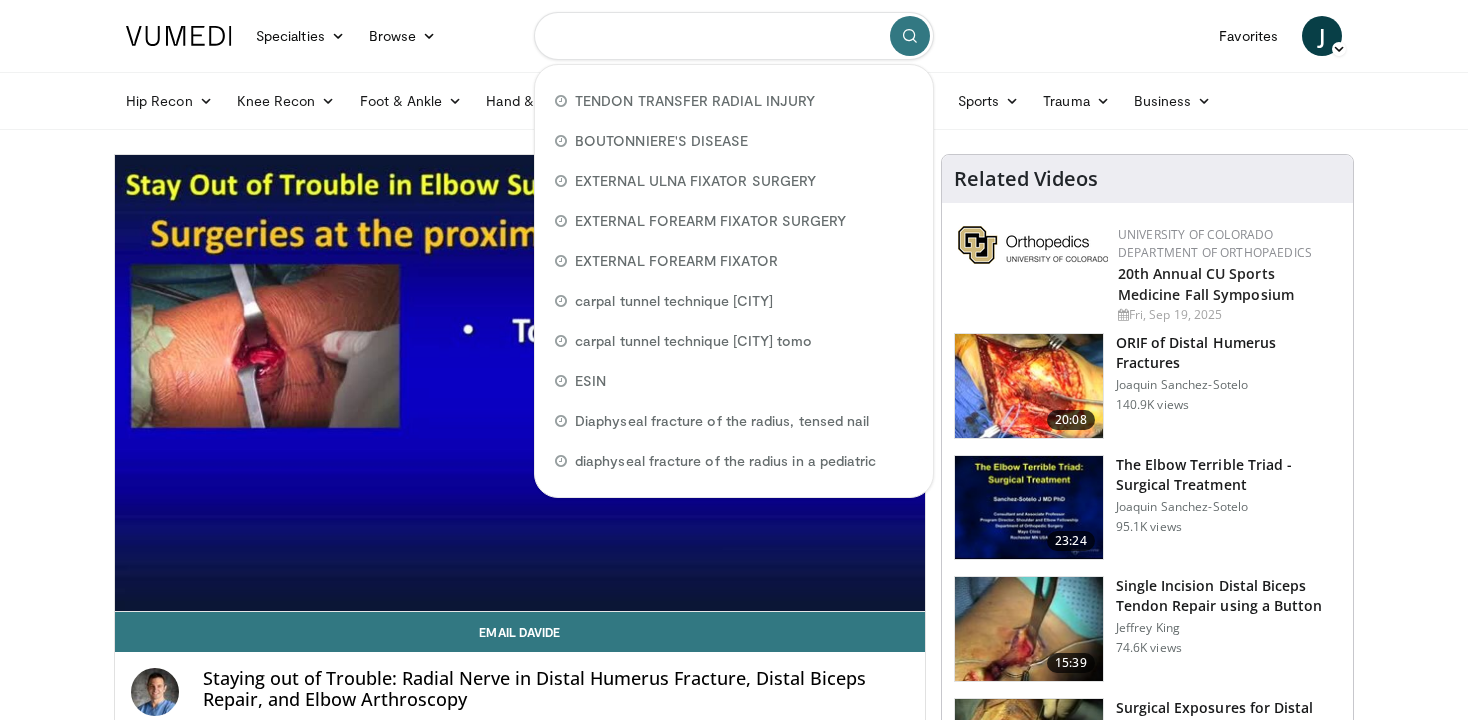 paste on "**********" 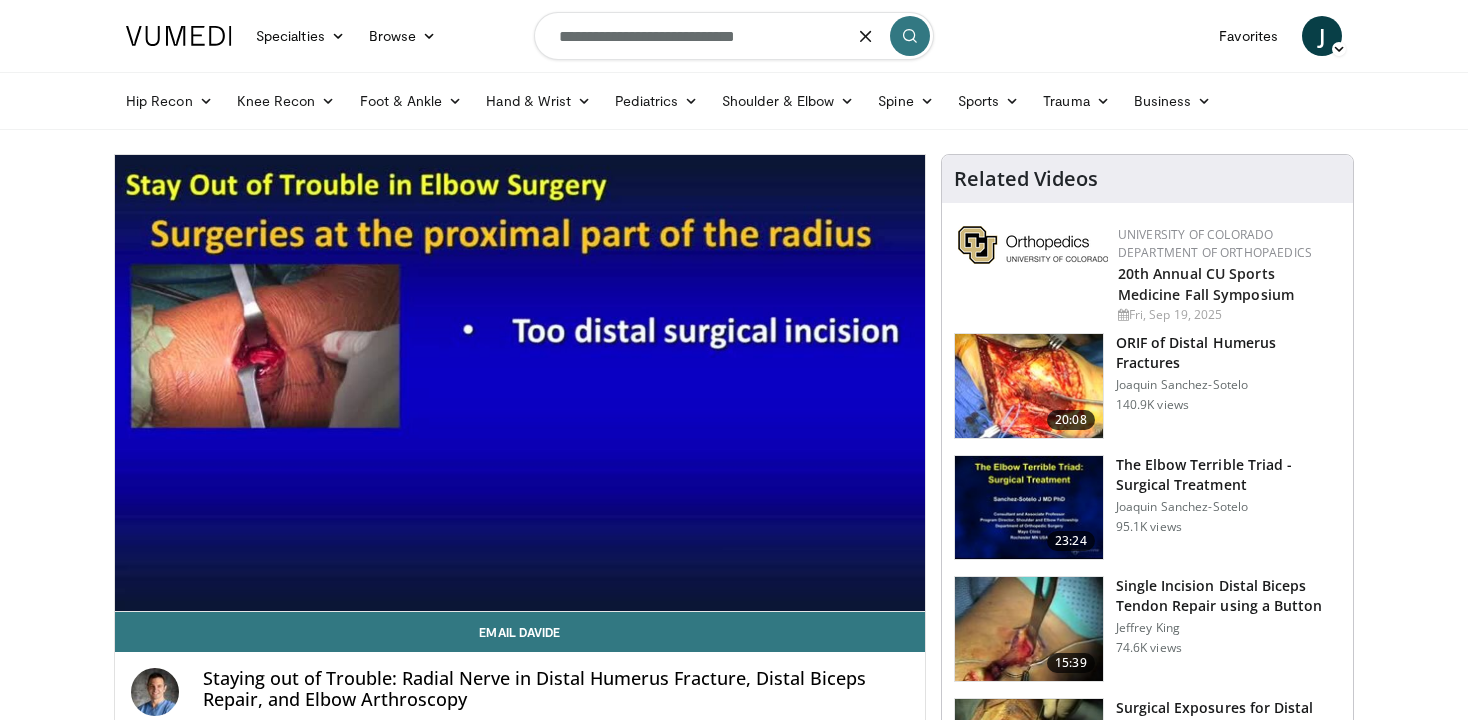 type on "**********" 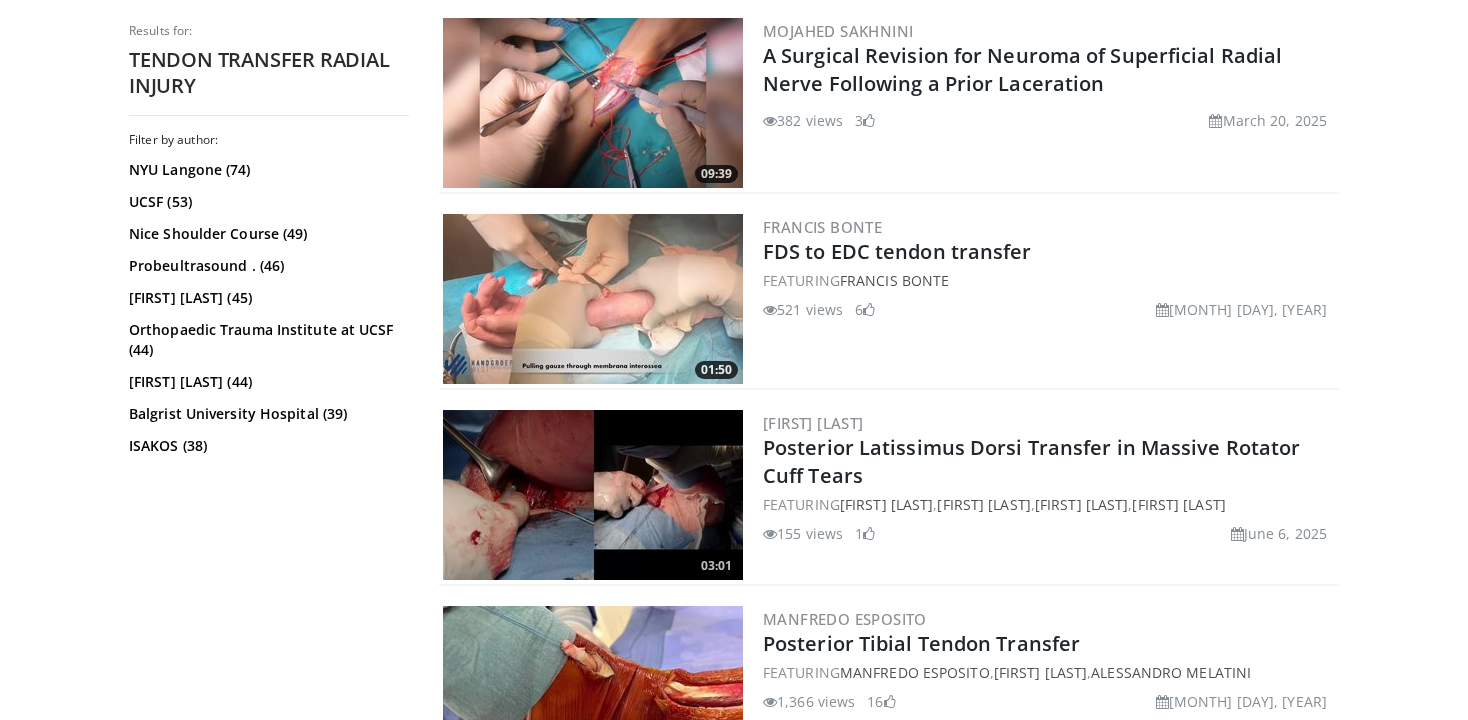 scroll, scrollTop: 2600, scrollLeft: 0, axis: vertical 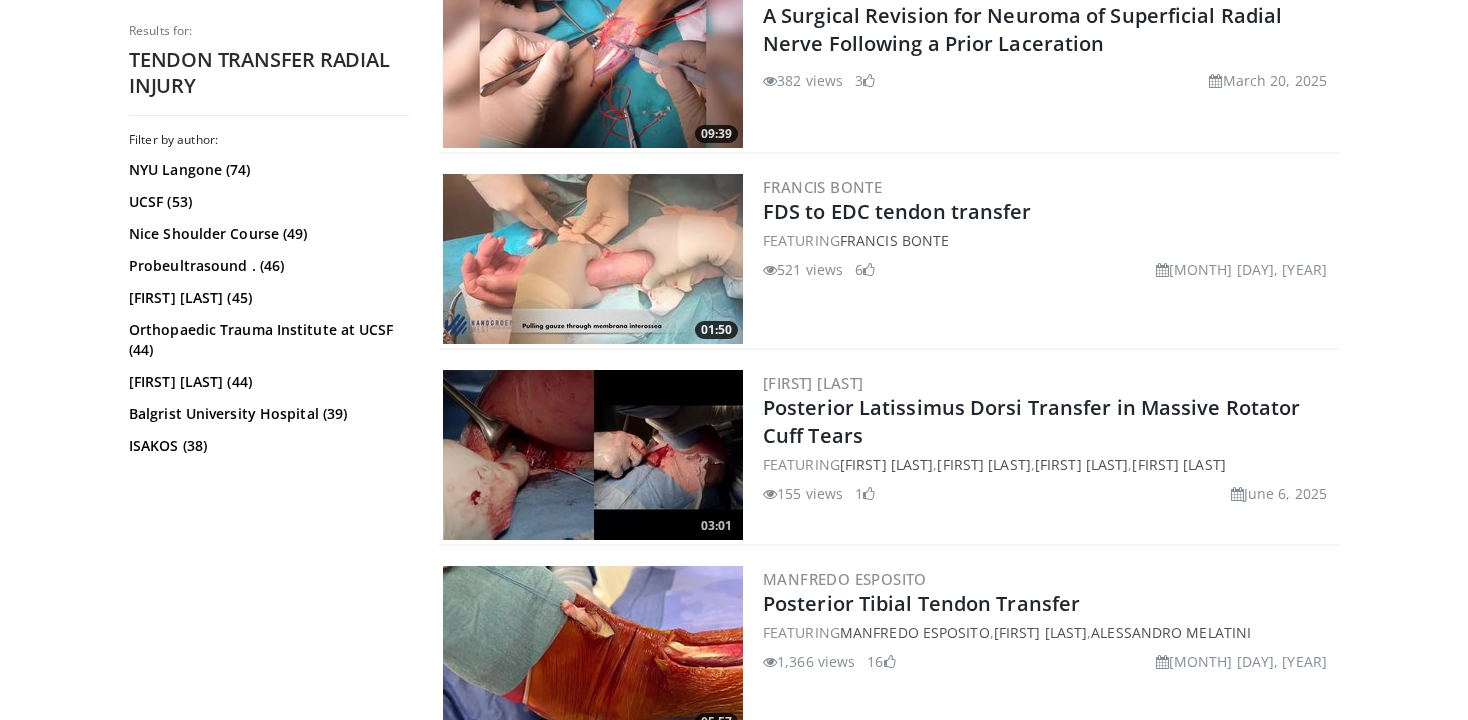 click at bounding box center (593, 259) 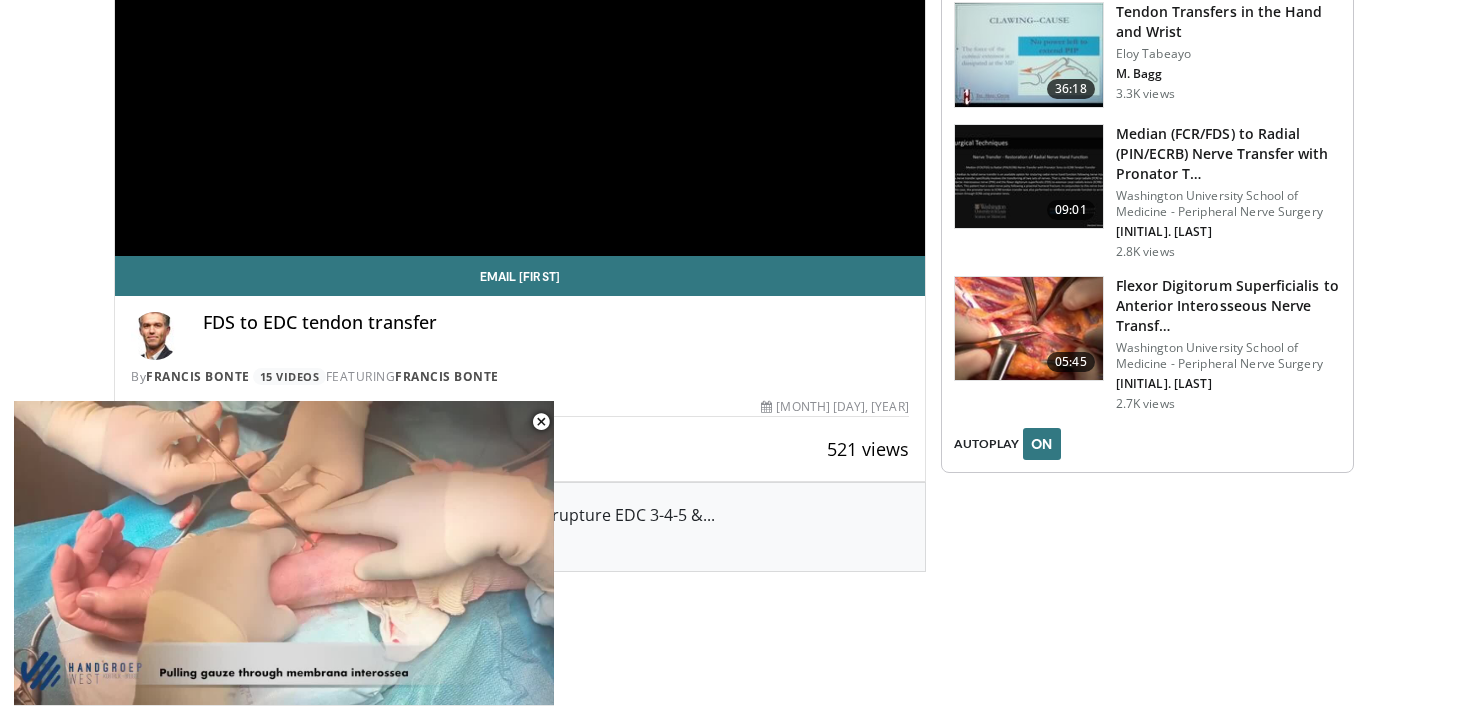 scroll, scrollTop: 360, scrollLeft: 0, axis: vertical 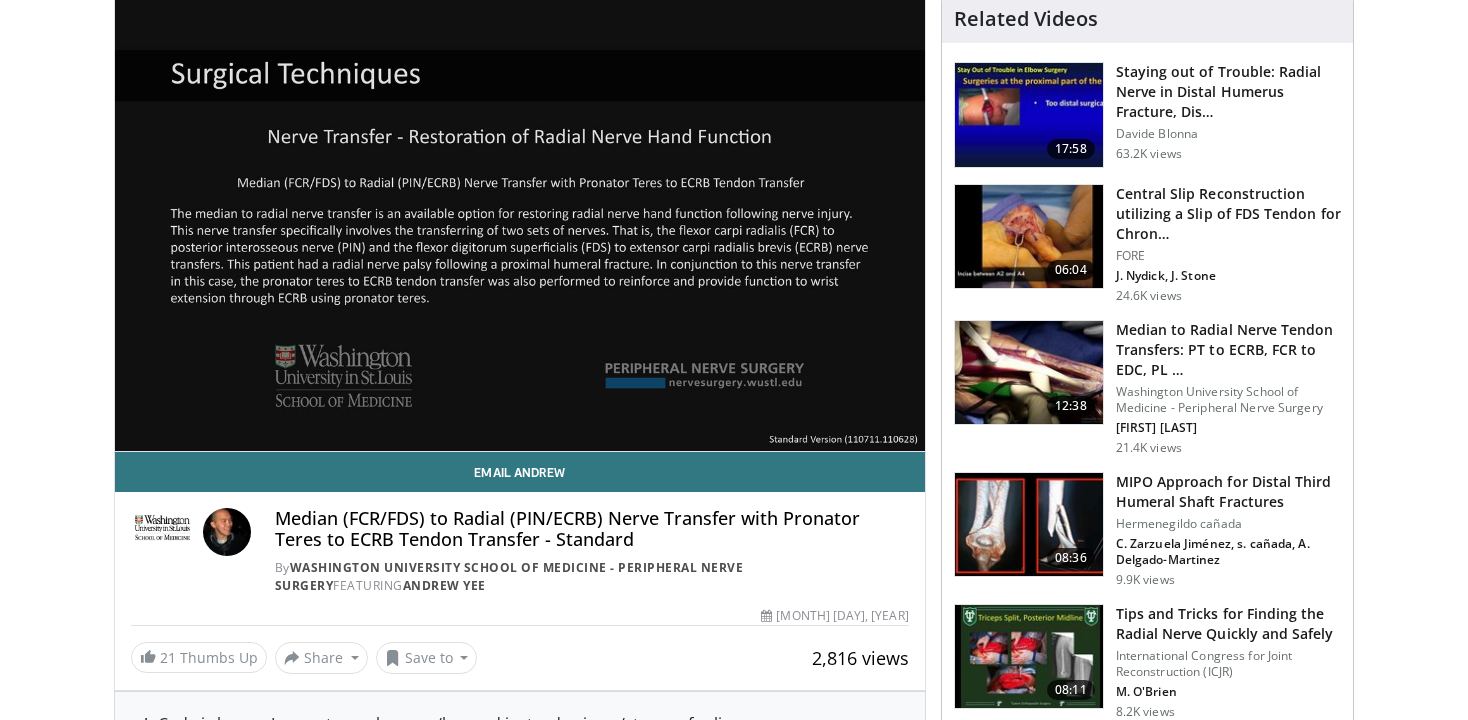 click at bounding box center [1029, 373] 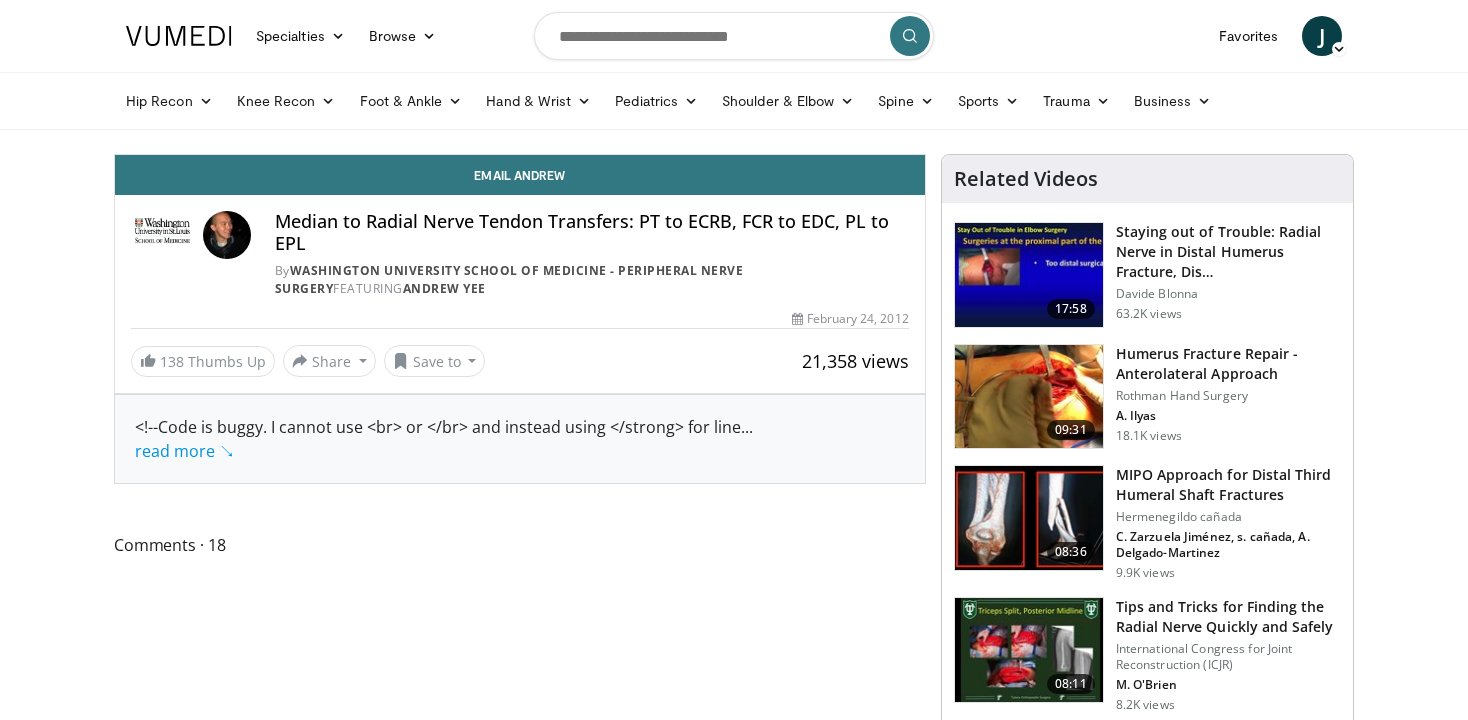 scroll, scrollTop: 0, scrollLeft: 0, axis: both 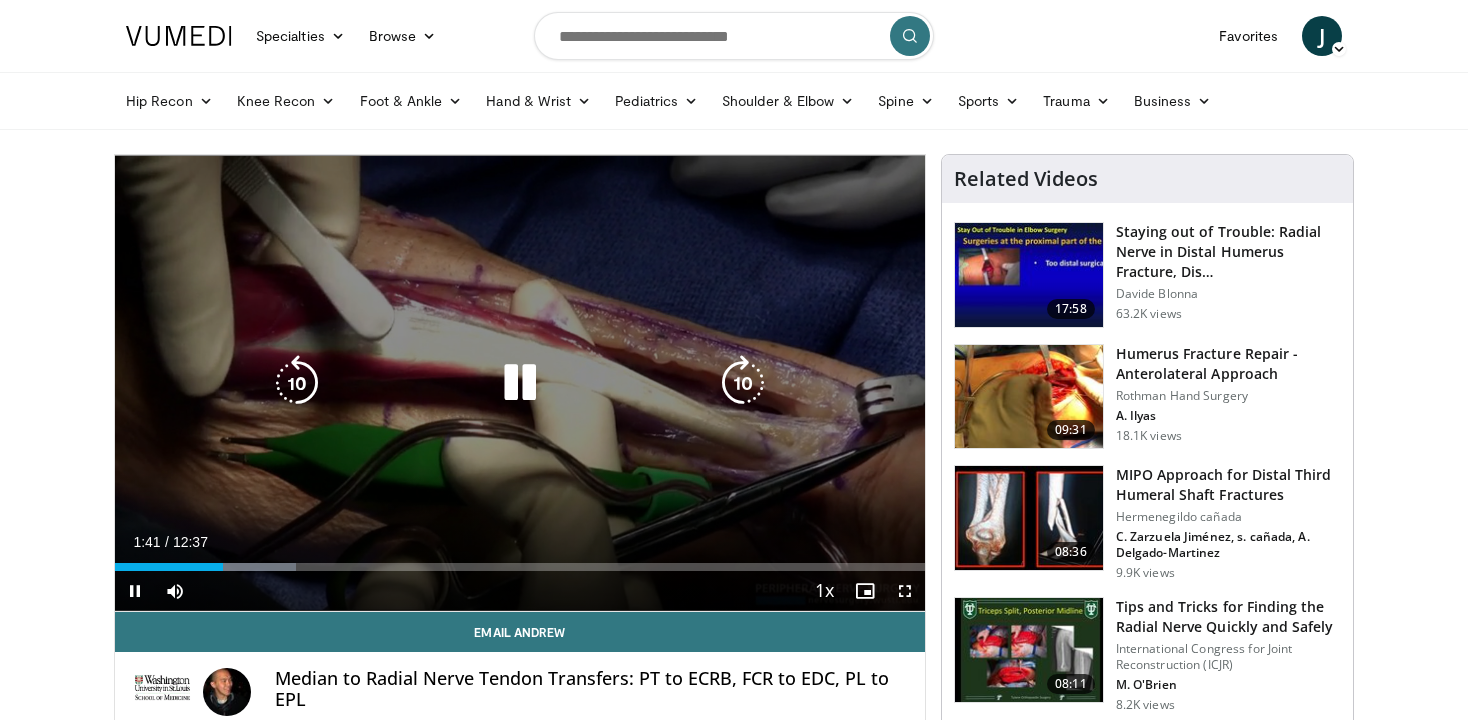 click on "10 seconds
Tap to unmute" at bounding box center [520, 383] 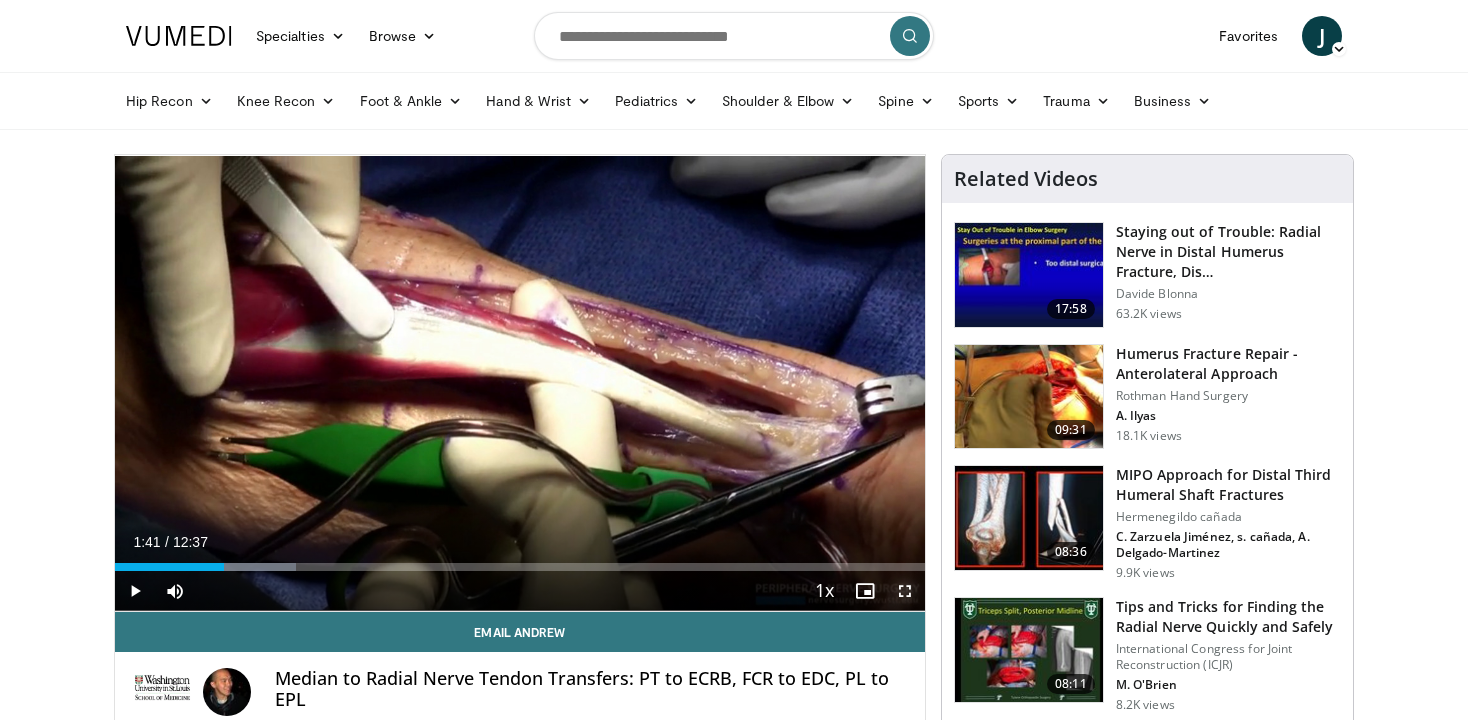 click at bounding box center [905, 591] 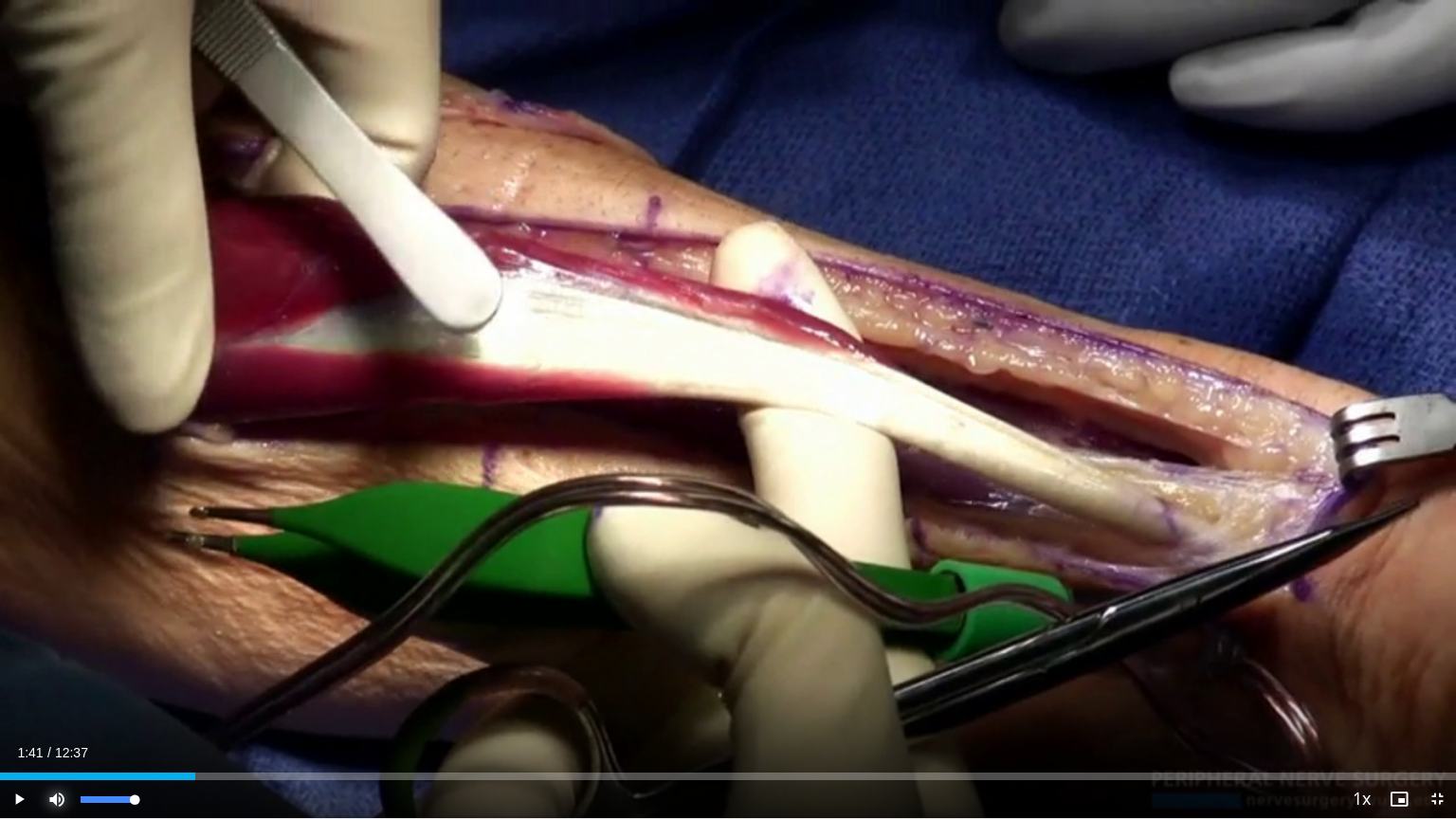 click at bounding box center [57, 799] 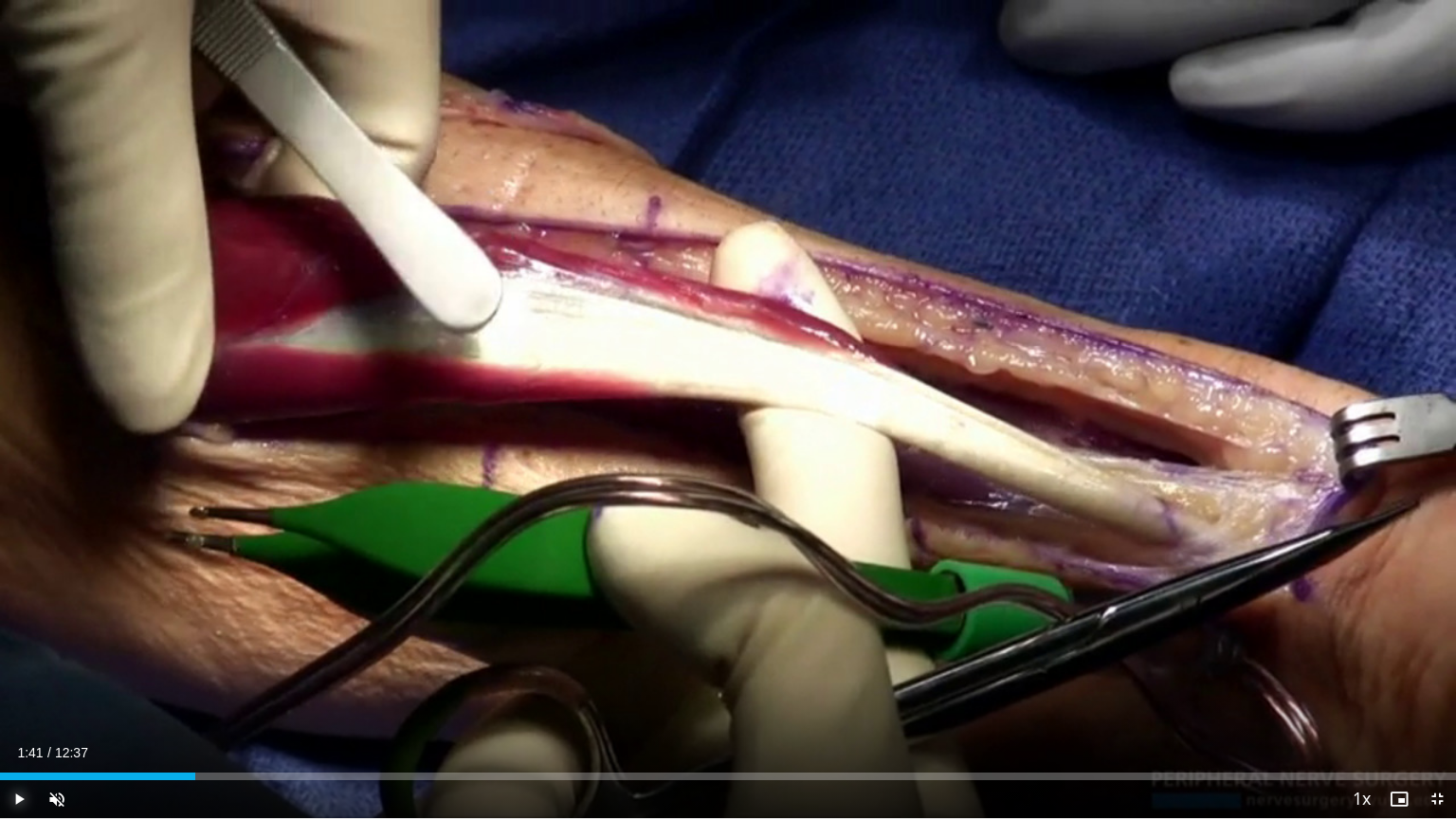click at bounding box center (19, 799) 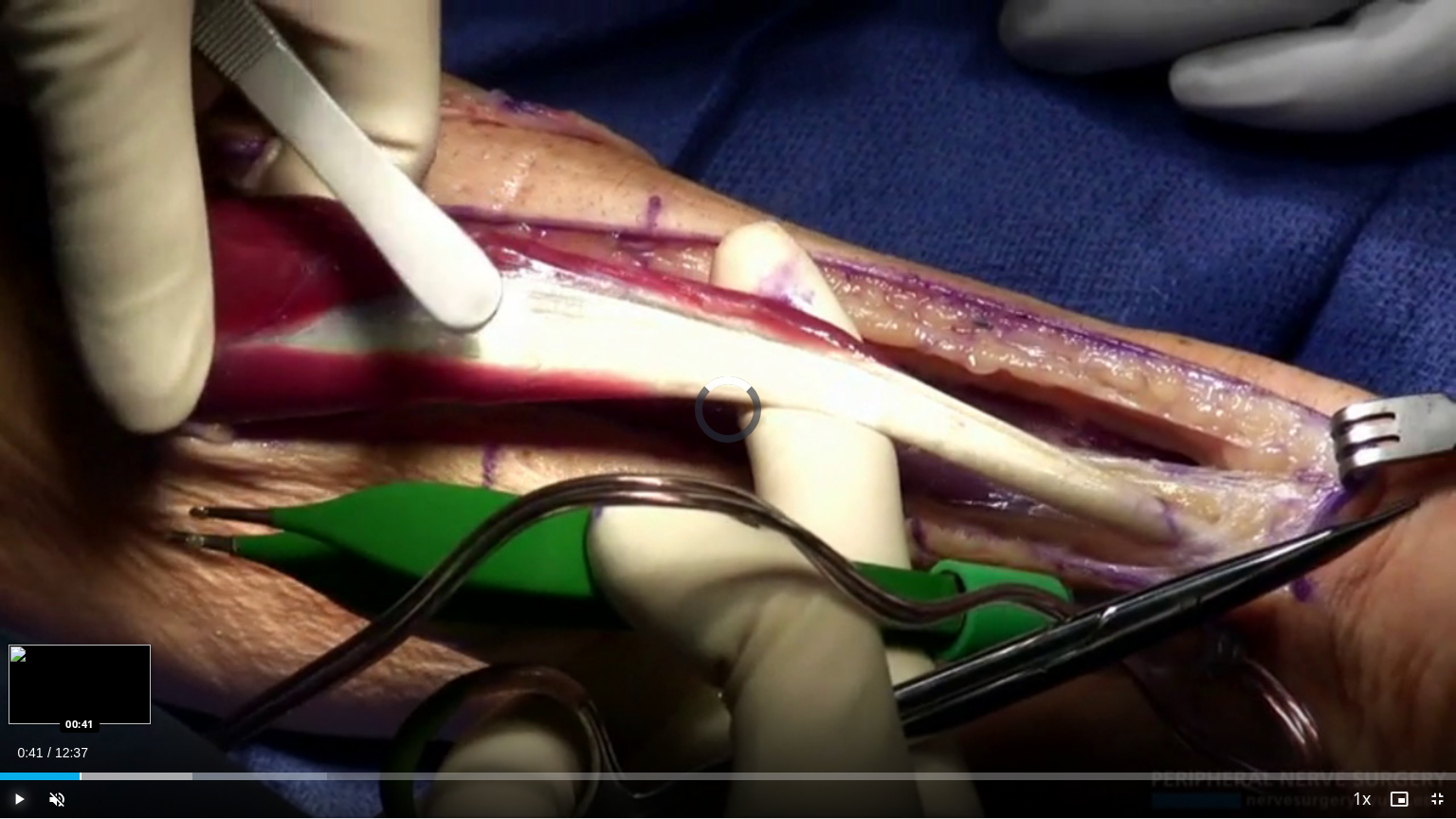click at bounding box center [81, 776] 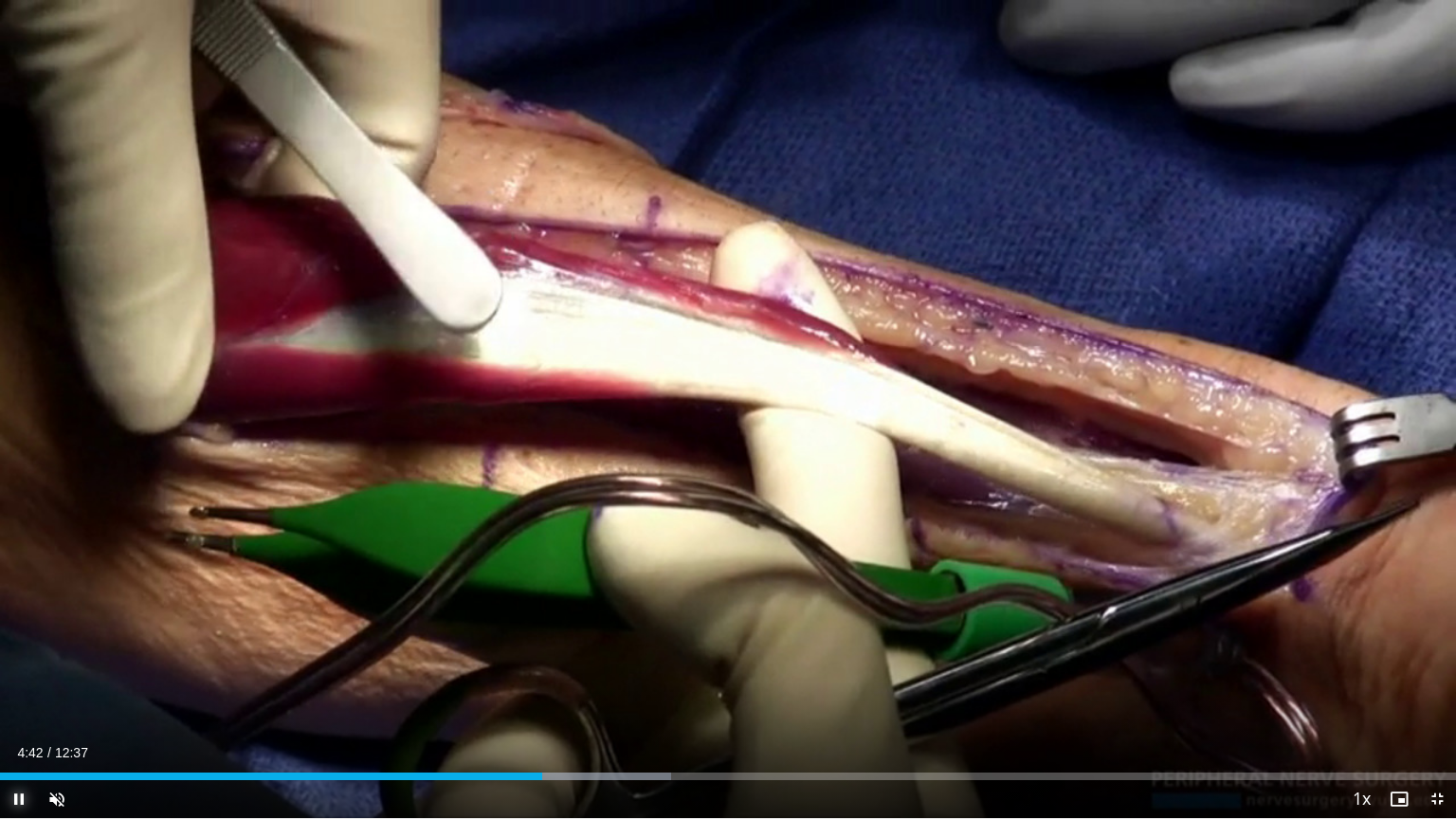 click at bounding box center [19, 799] 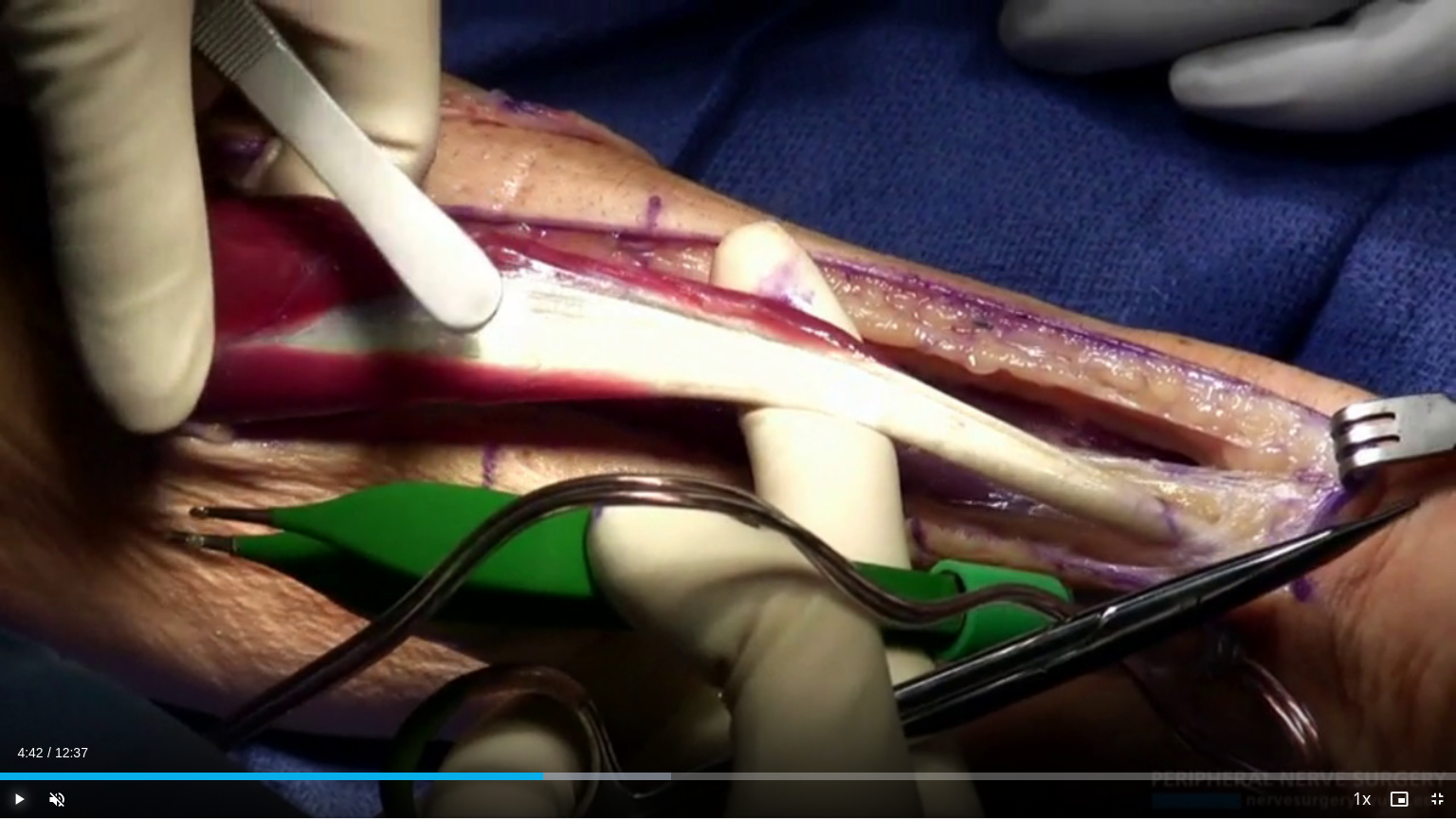 click at bounding box center [19, 799] 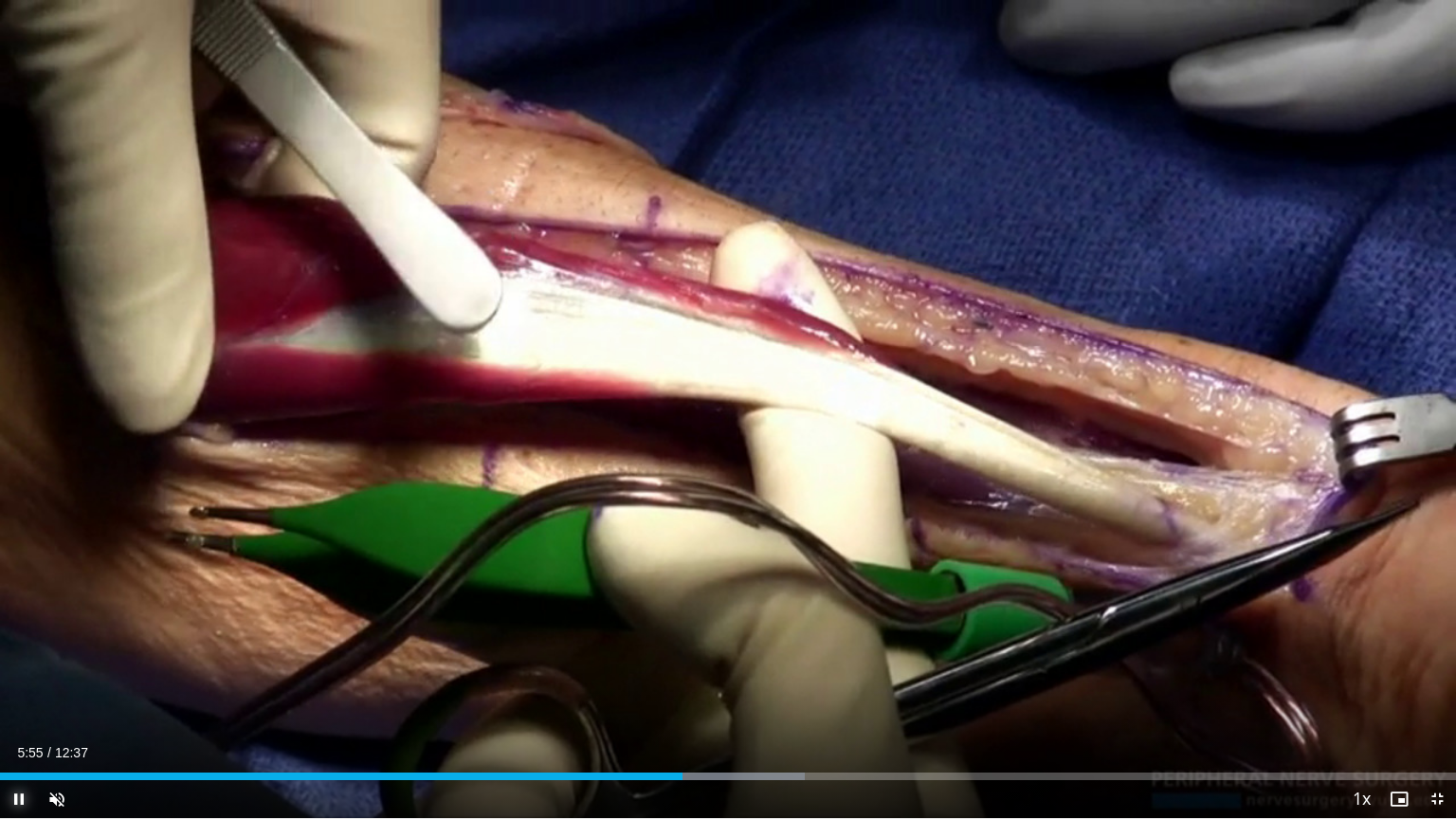 click at bounding box center [19, 799] 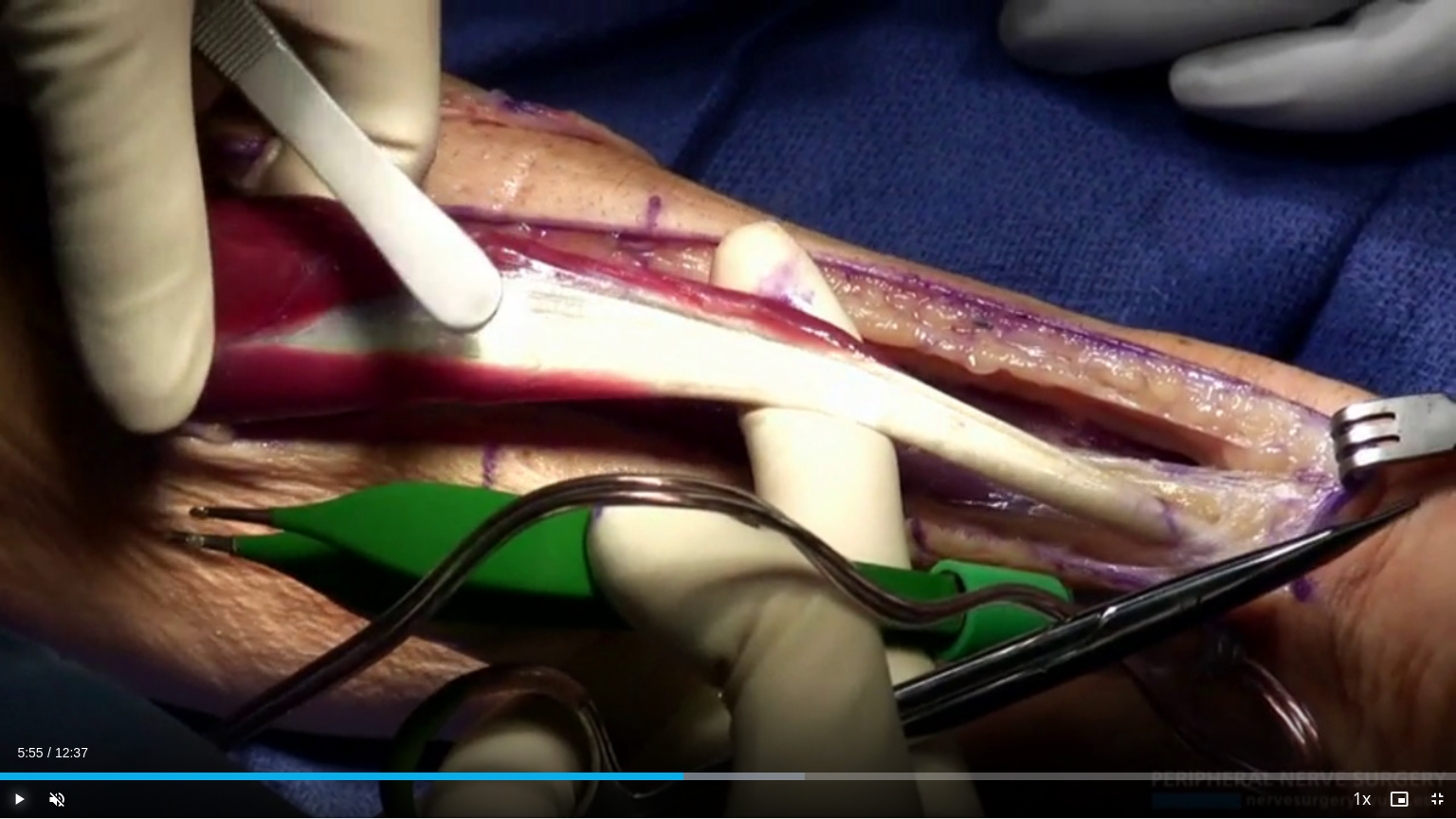 click at bounding box center [19, 799] 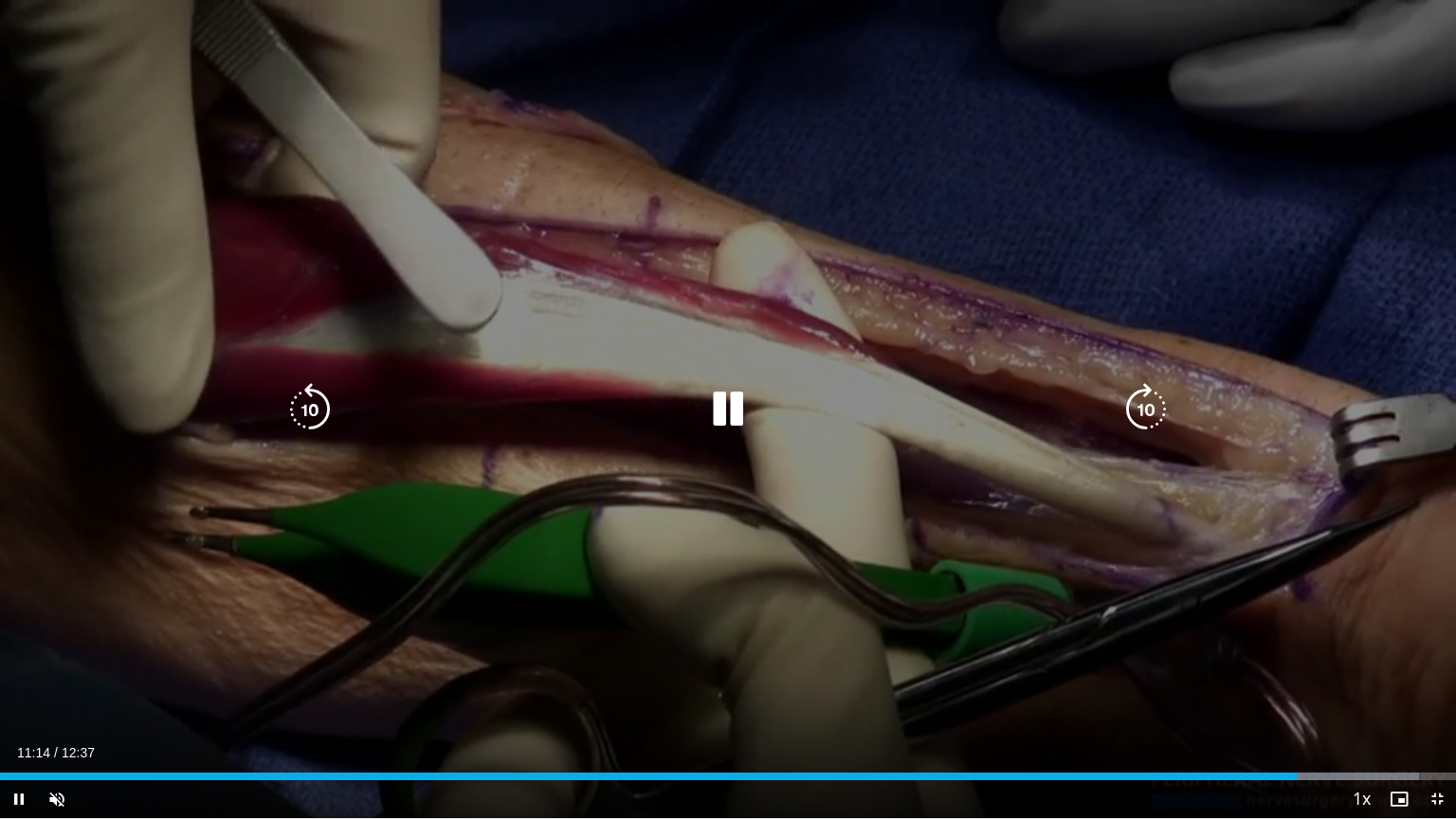 click on "10 seconds
Tap to unmute" at bounding box center (728, 409) 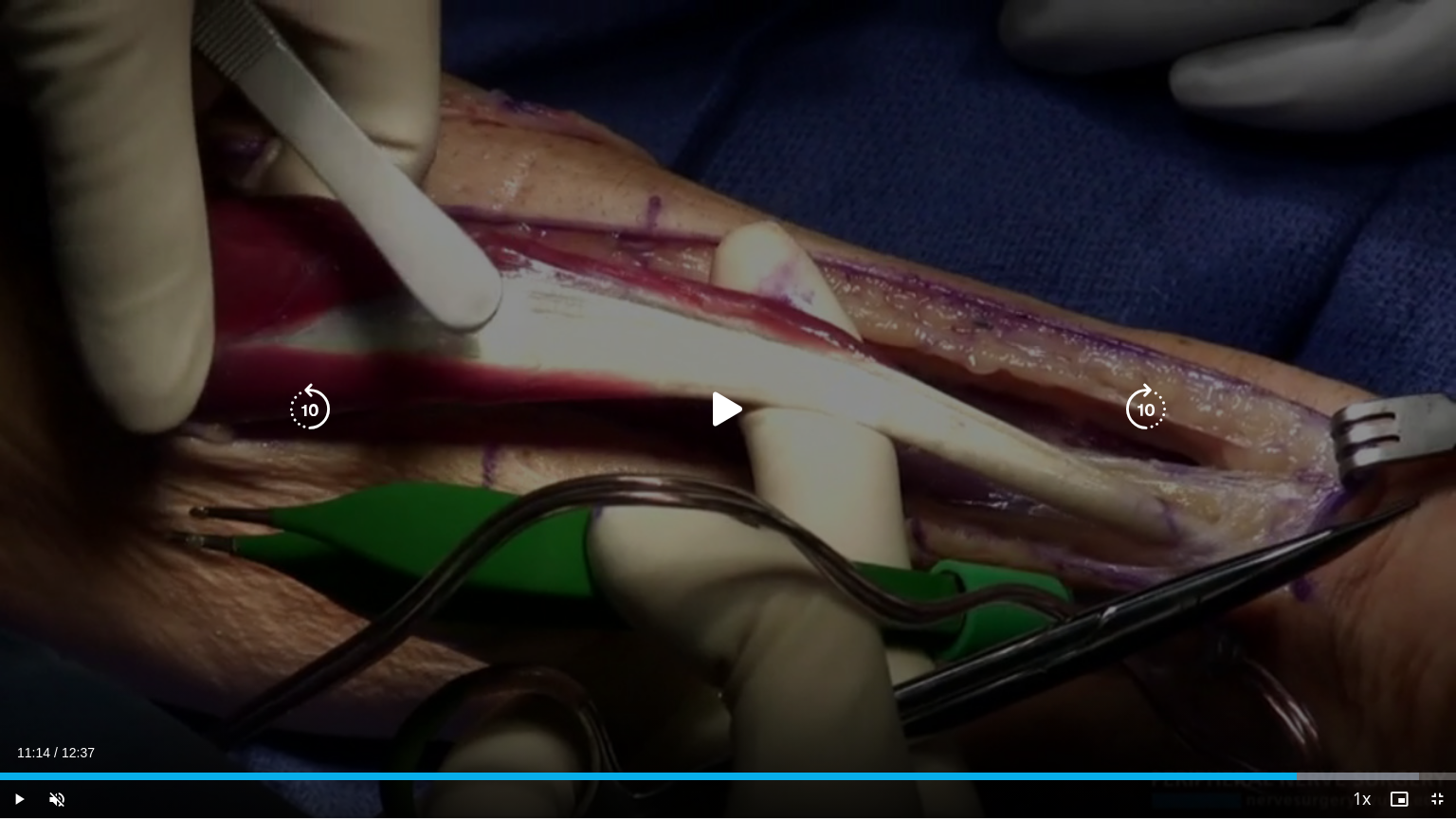 click on "10 seconds
Tap to unmute" at bounding box center [728, 409] 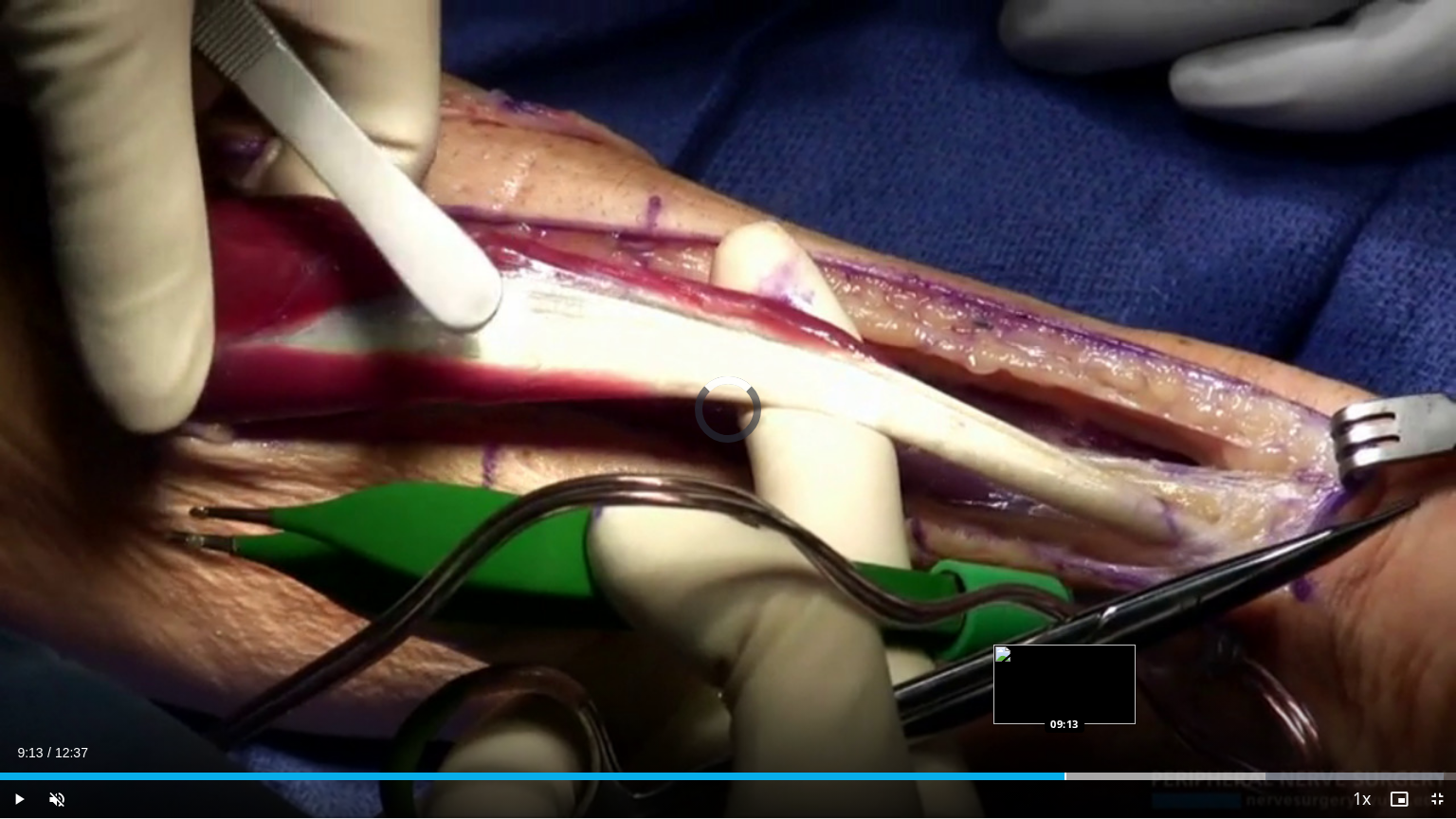 click at bounding box center (1065, 776) 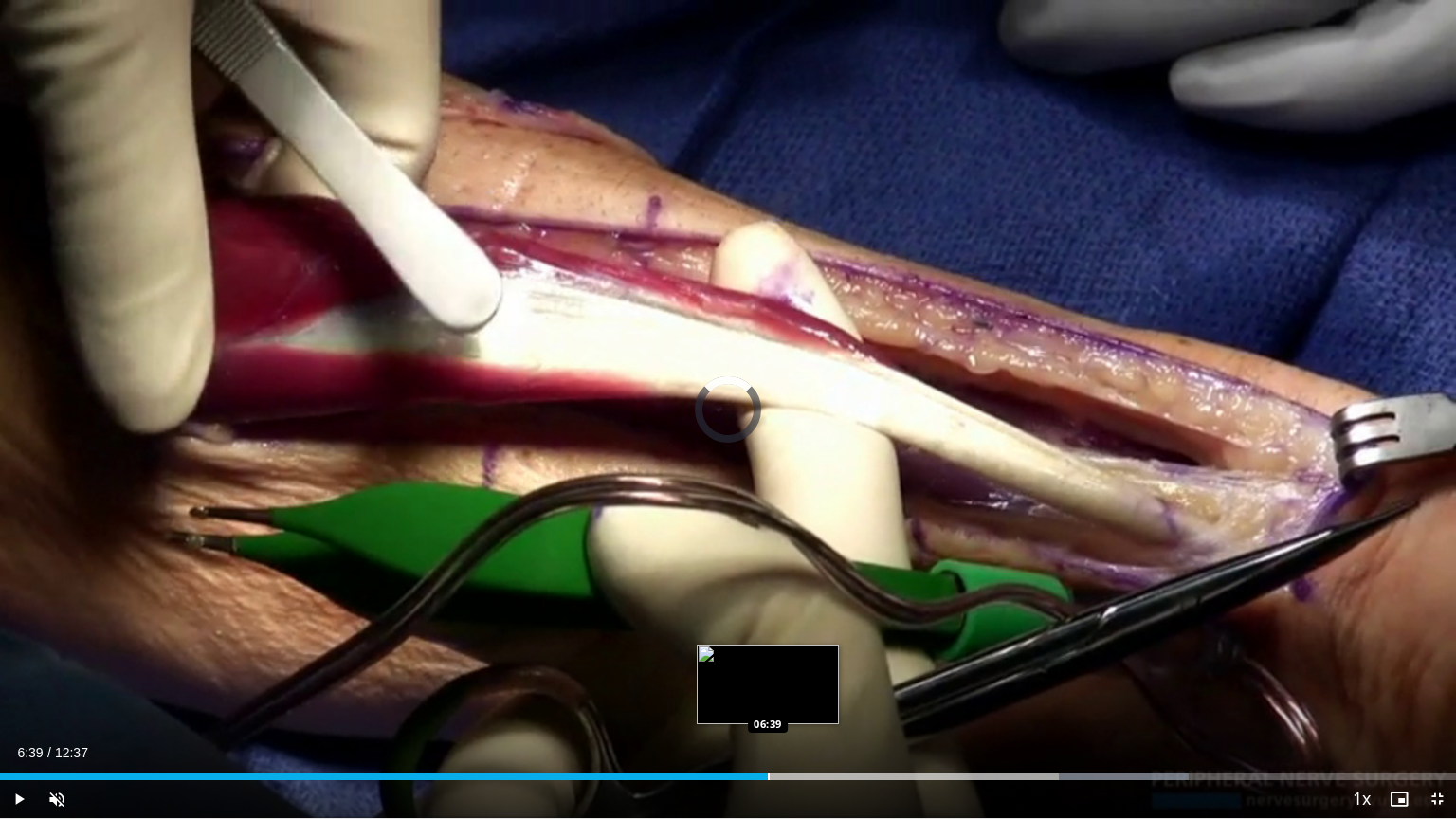 click at bounding box center (769, 776) 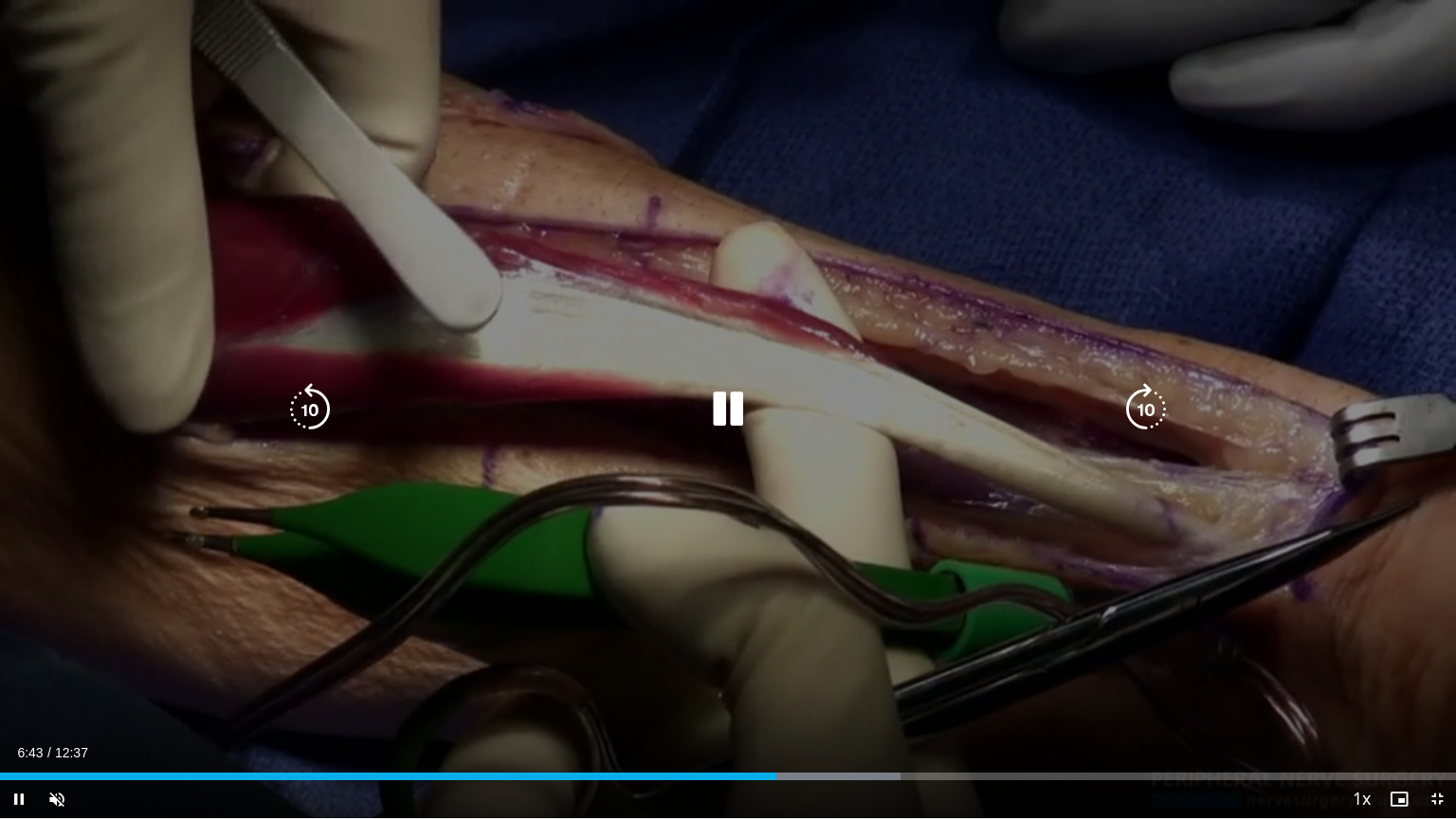 click on "10 seconds
Tap to unmute" at bounding box center [728, 409] 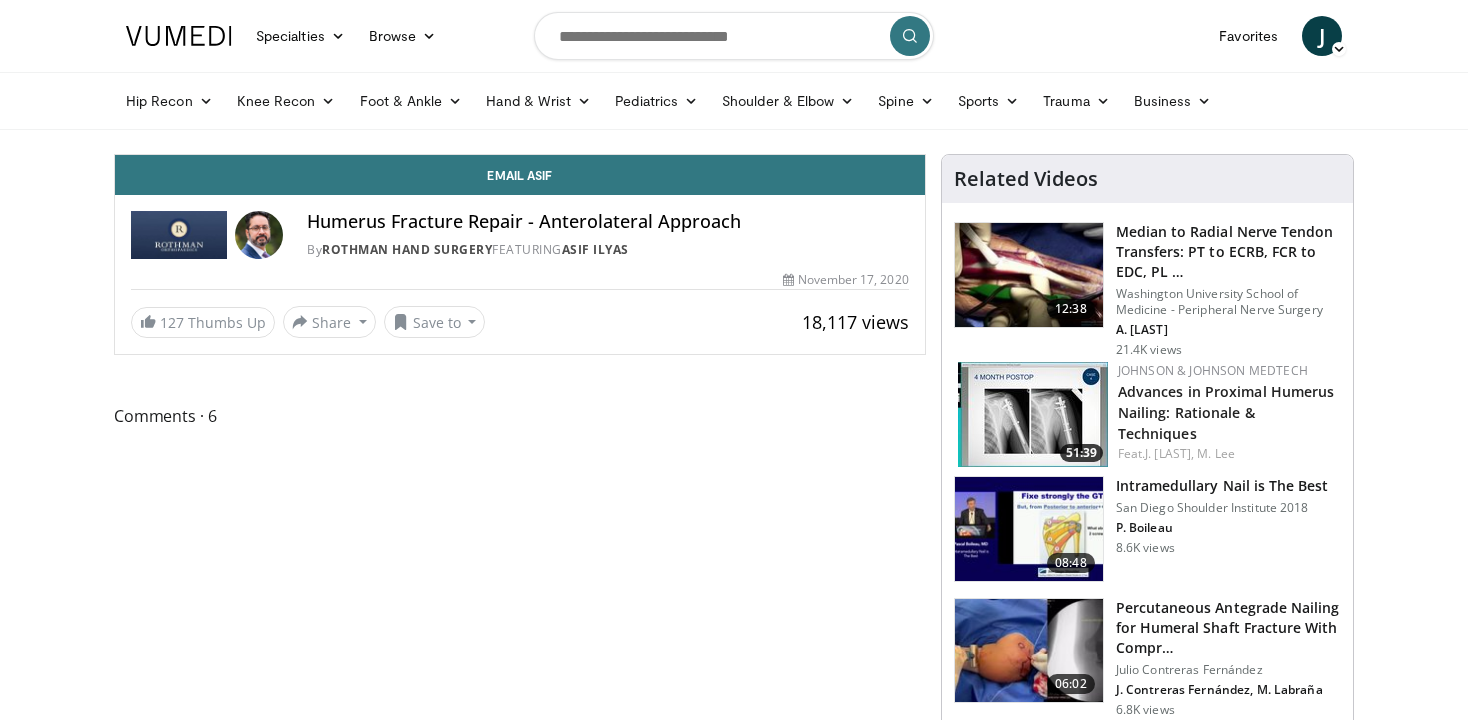 scroll, scrollTop: 0, scrollLeft: 0, axis: both 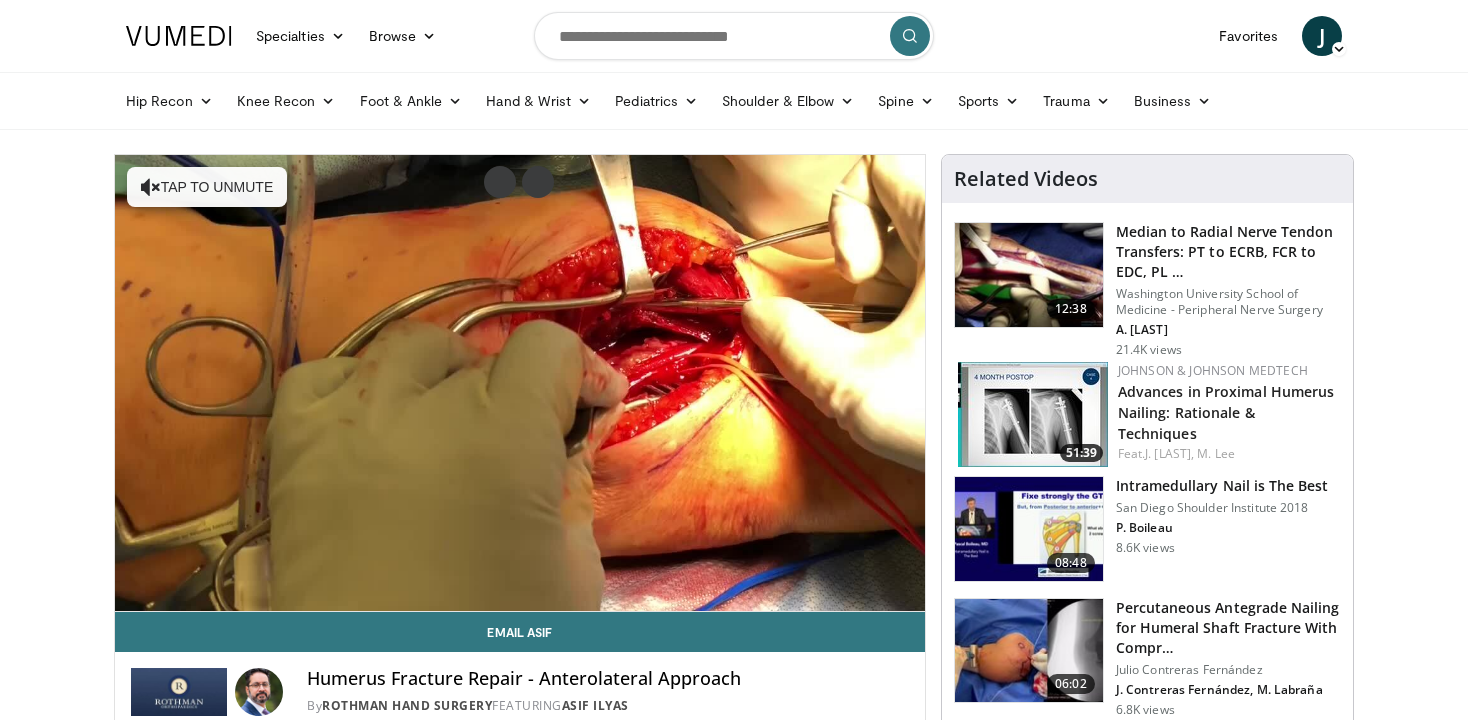 click at bounding box center (1029, 275) 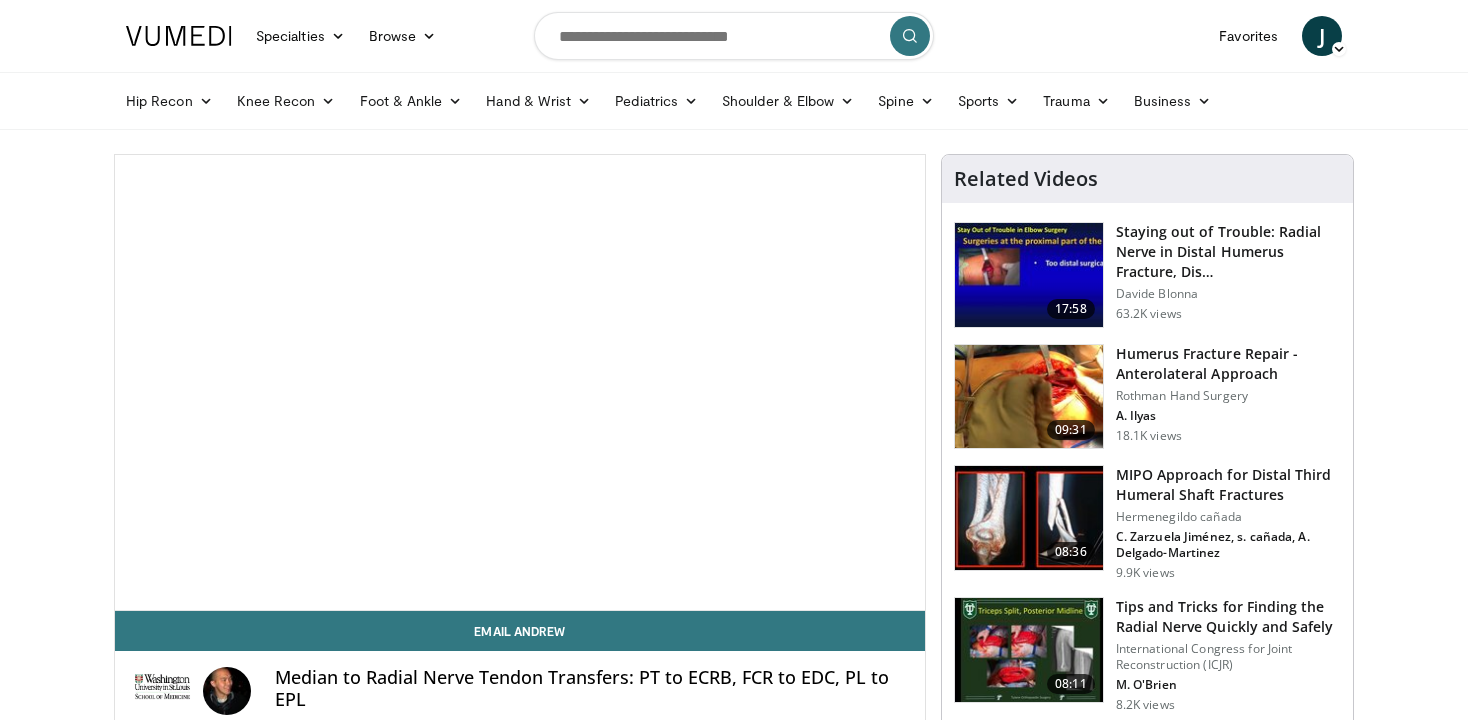 scroll, scrollTop: 0, scrollLeft: 0, axis: both 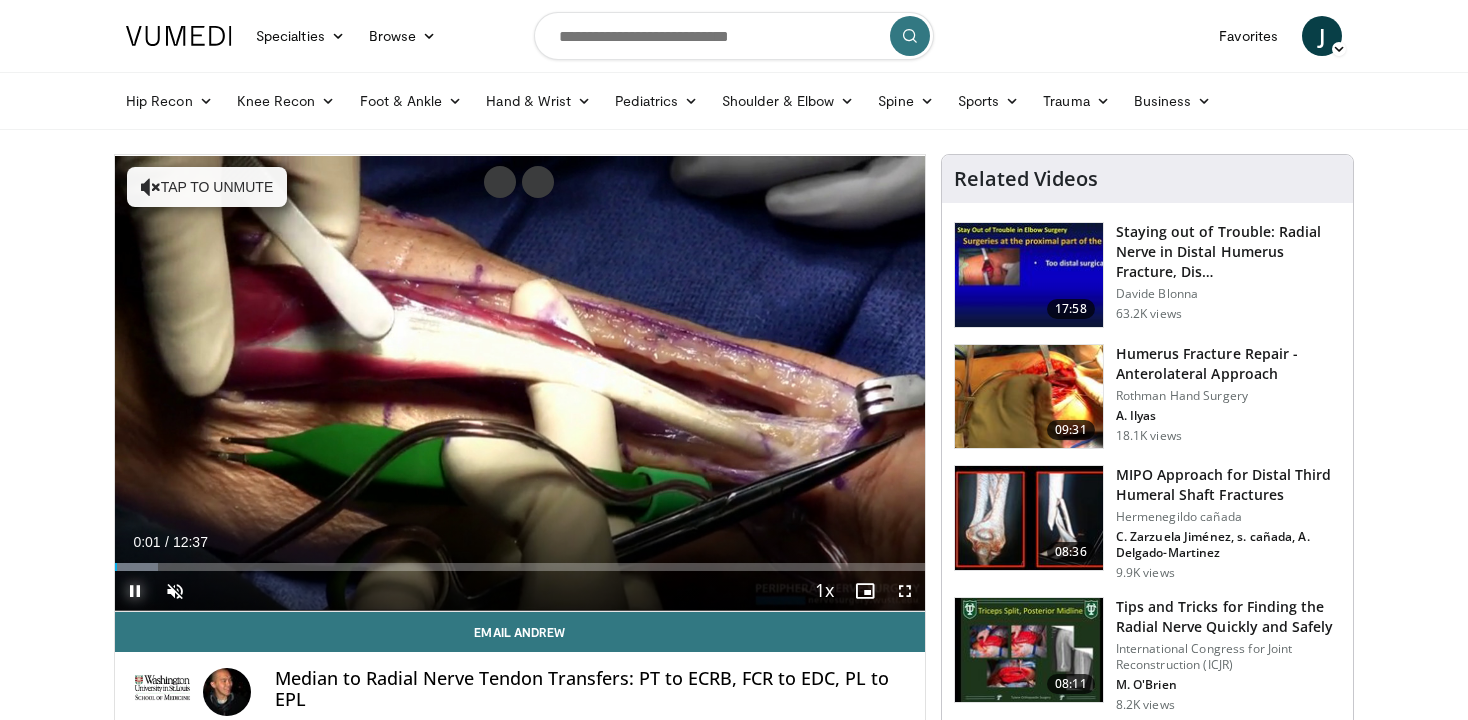click at bounding box center [135, 591] 